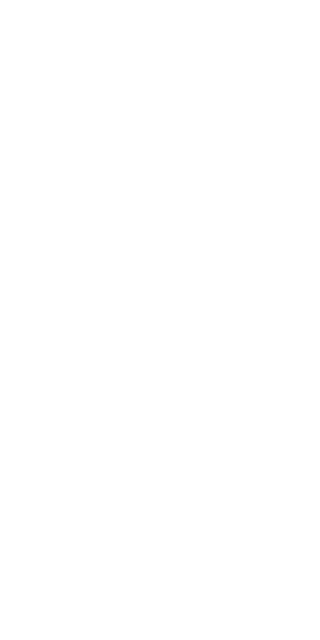 scroll, scrollTop: 0, scrollLeft: 0, axis: both 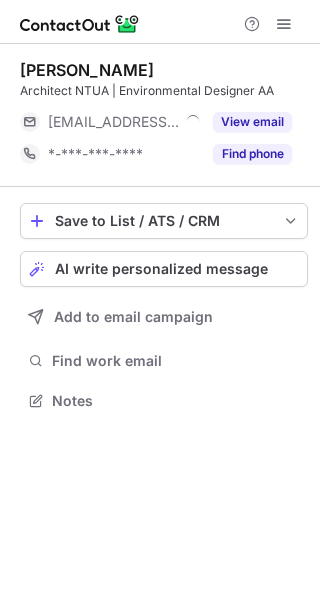 click on "Chara Pouliou Architect NTUA | Environmental Designer AA ***@petras-architecture.com View email *-***-***-**** Find phone" at bounding box center (164, 115) 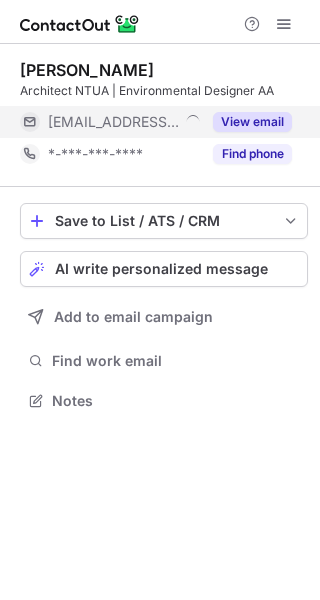 click on "View email" at bounding box center [252, 122] 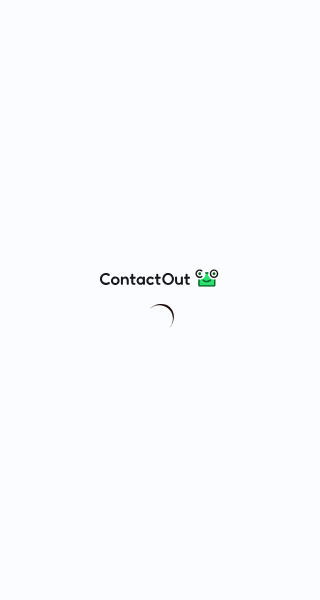 scroll, scrollTop: 0, scrollLeft: 0, axis: both 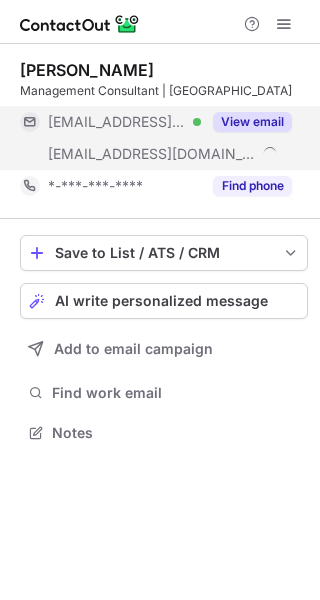 click on "View email" at bounding box center [246, 122] 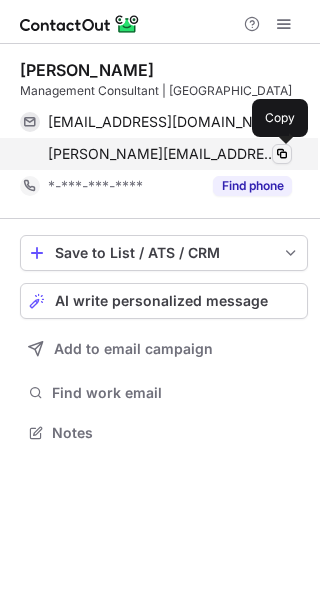 click at bounding box center (282, 154) 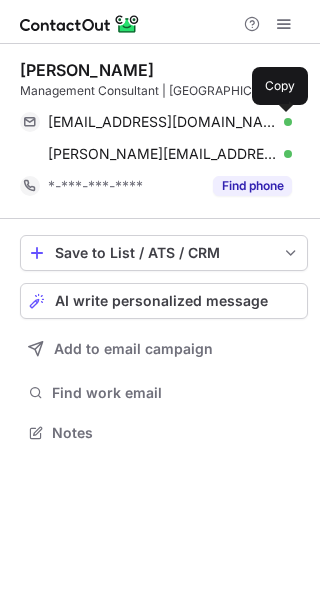 drag, startPoint x: 284, startPoint y: 121, endPoint x: 303, endPoint y: 102, distance: 26.870058 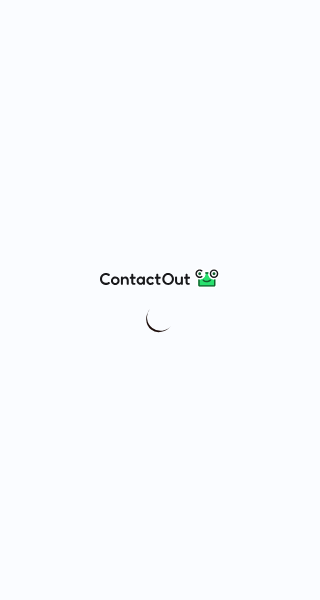 scroll, scrollTop: 0, scrollLeft: 0, axis: both 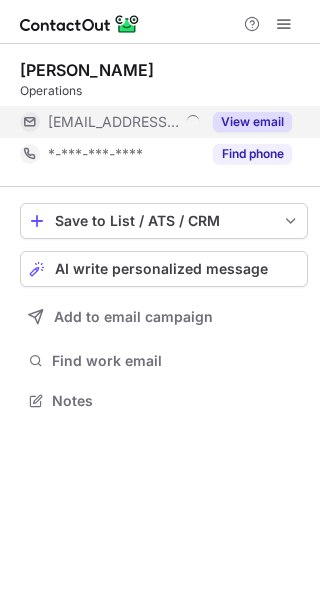 click on "View email" at bounding box center (252, 122) 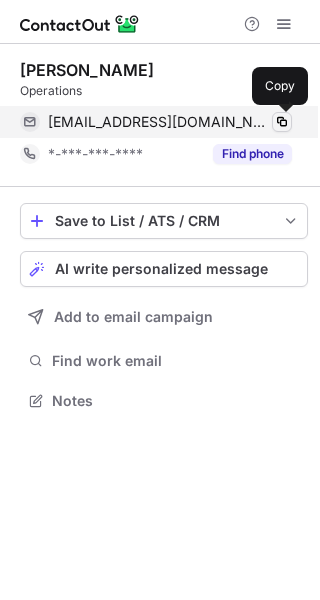 click at bounding box center (282, 122) 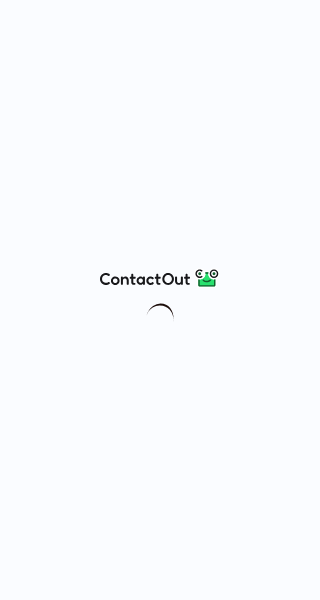 scroll, scrollTop: 0, scrollLeft: 0, axis: both 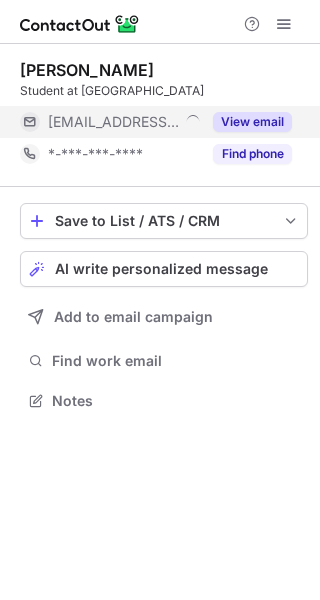 click on "View email" at bounding box center [252, 122] 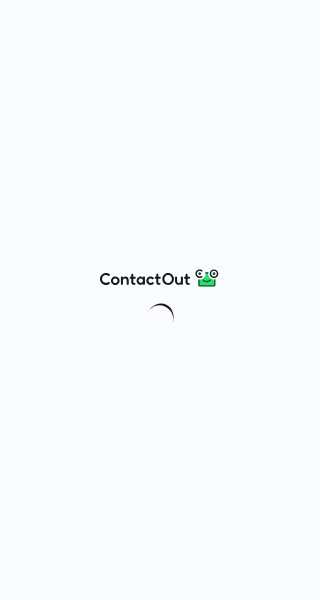 scroll, scrollTop: 0, scrollLeft: 0, axis: both 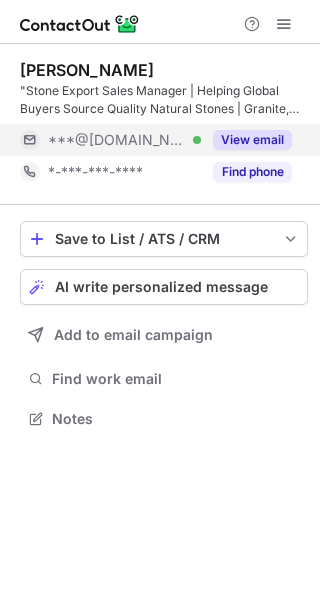 click on "View email" at bounding box center [246, 140] 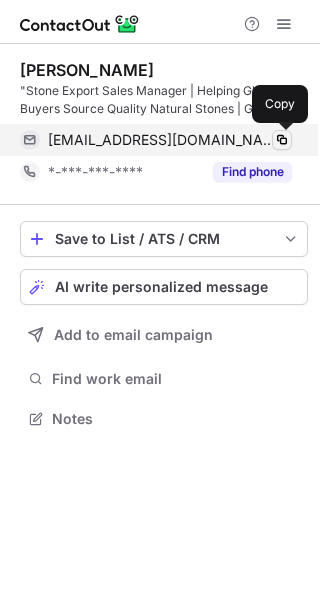 click at bounding box center (282, 140) 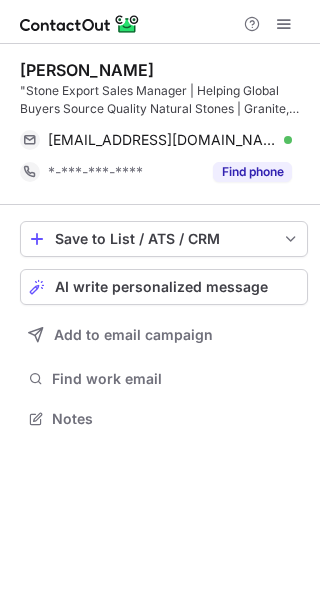 drag, startPoint x: 280, startPoint y: 133, endPoint x: 469, endPoint y: -80, distance: 284.76306 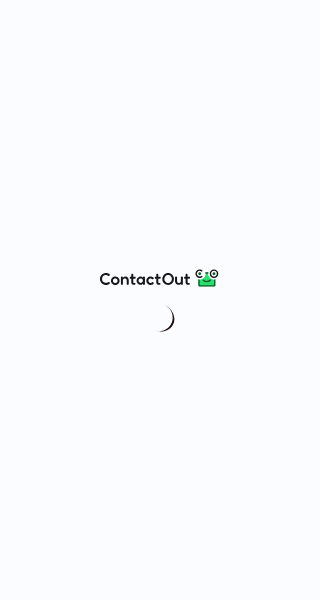 scroll, scrollTop: 0, scrollLeft: 0, axis: both 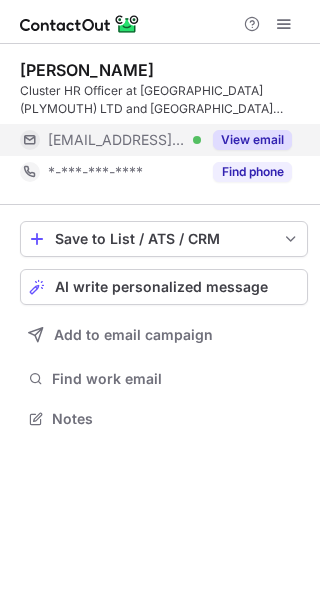 click on "View email" at bounding box center [252, 140] 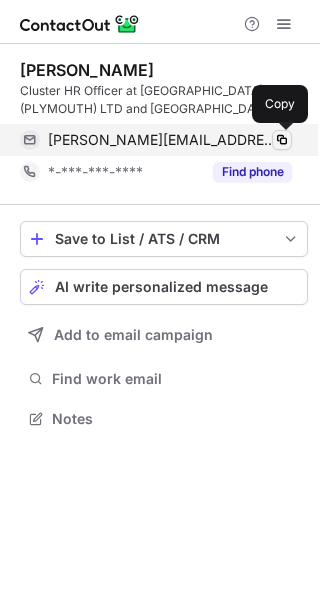 click at bounding box center (282, 140) 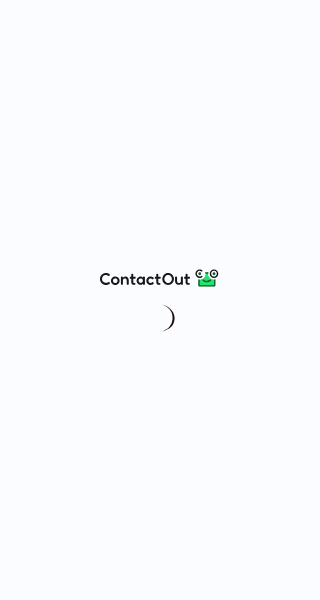 scroll, scrollTop: 0, scrollLeft: 0, axis: both 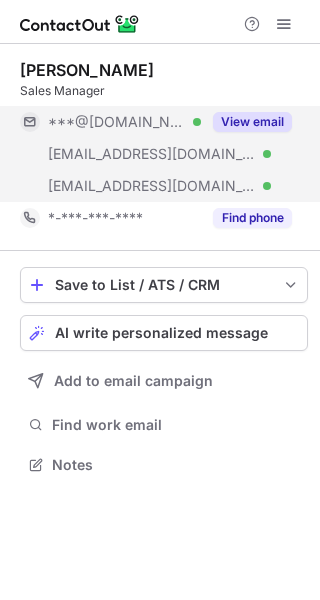 click on "View email" at bounding box center [252, 122] 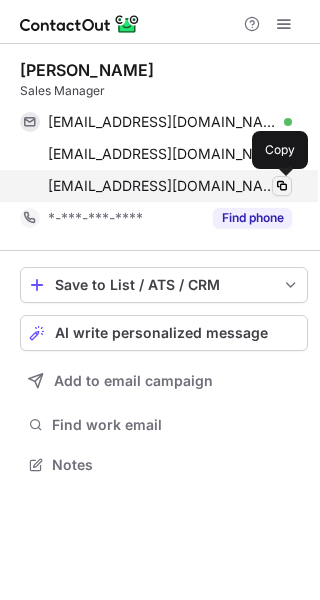 click at bounding box center (282, 186) 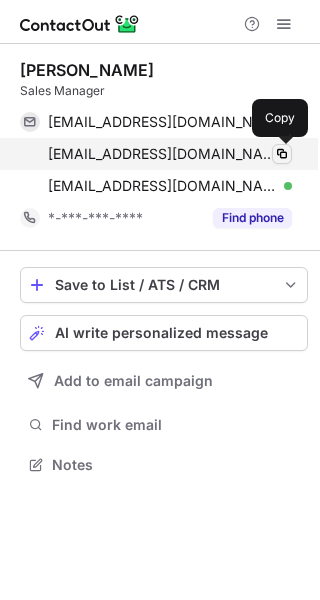 click at bounding box center [282, 154] 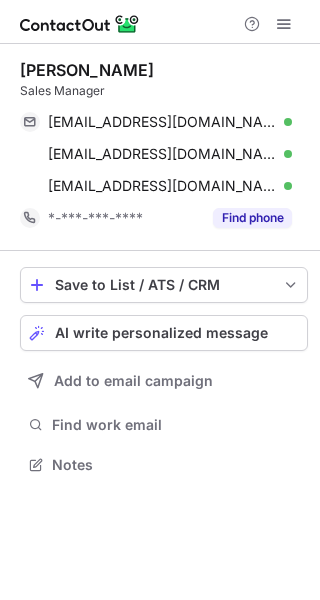 click on "keeleybrookes87@gmail.com Verified Copy keeley.brookes87@googlemail.com Verified Copy keeley.brookes@orderyoyo.com Verified Copy" at bounding box center [164, 154] 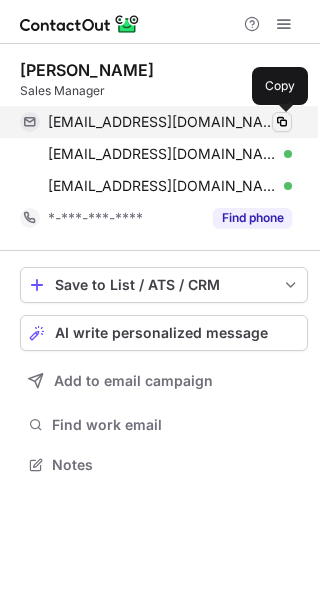 click at bounding box center [282, 122] 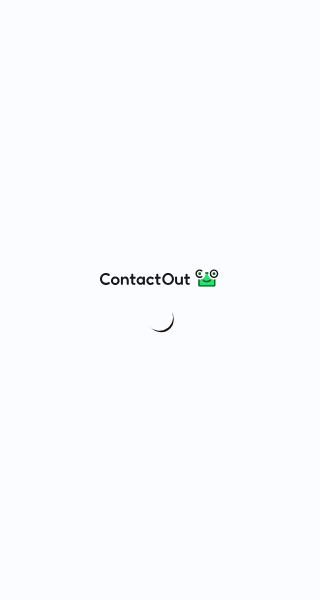 scroll, scrollTop: 0, scrollLeft: 0, axis: both 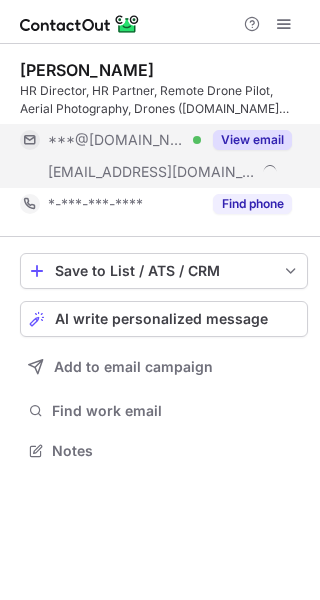 click on "View email" at bounding box center [252, 140] 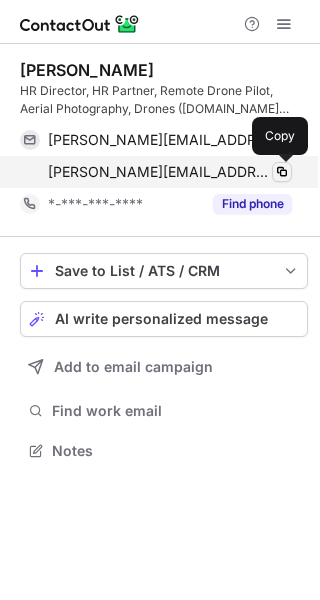 click at bounding box center [282, 172] 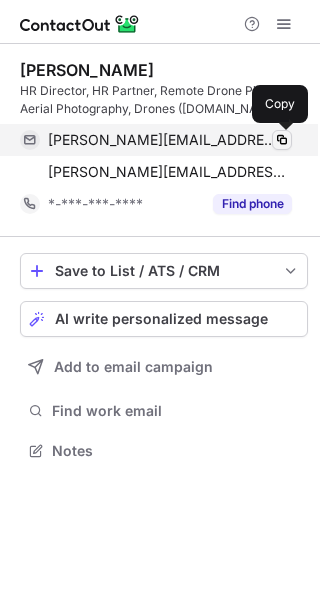 click at bounding box center (282, 140) 